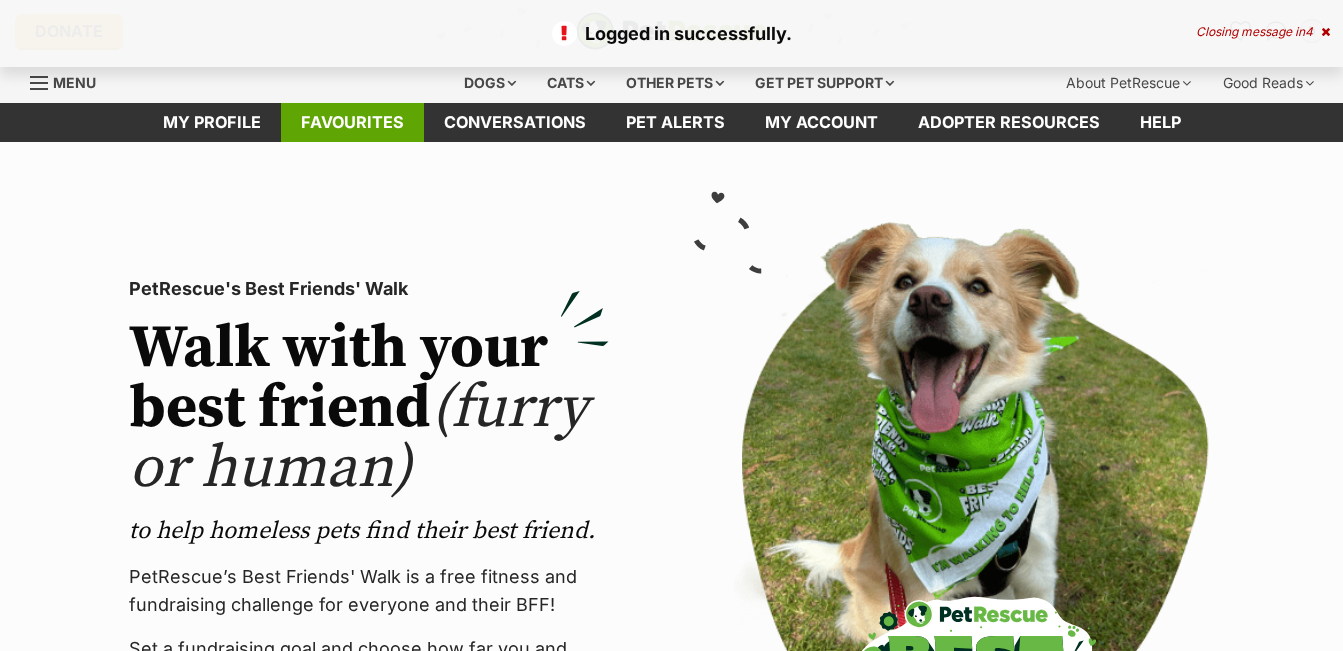 scroll, scrollTop: 0, scrollLeft: 0, axis: both 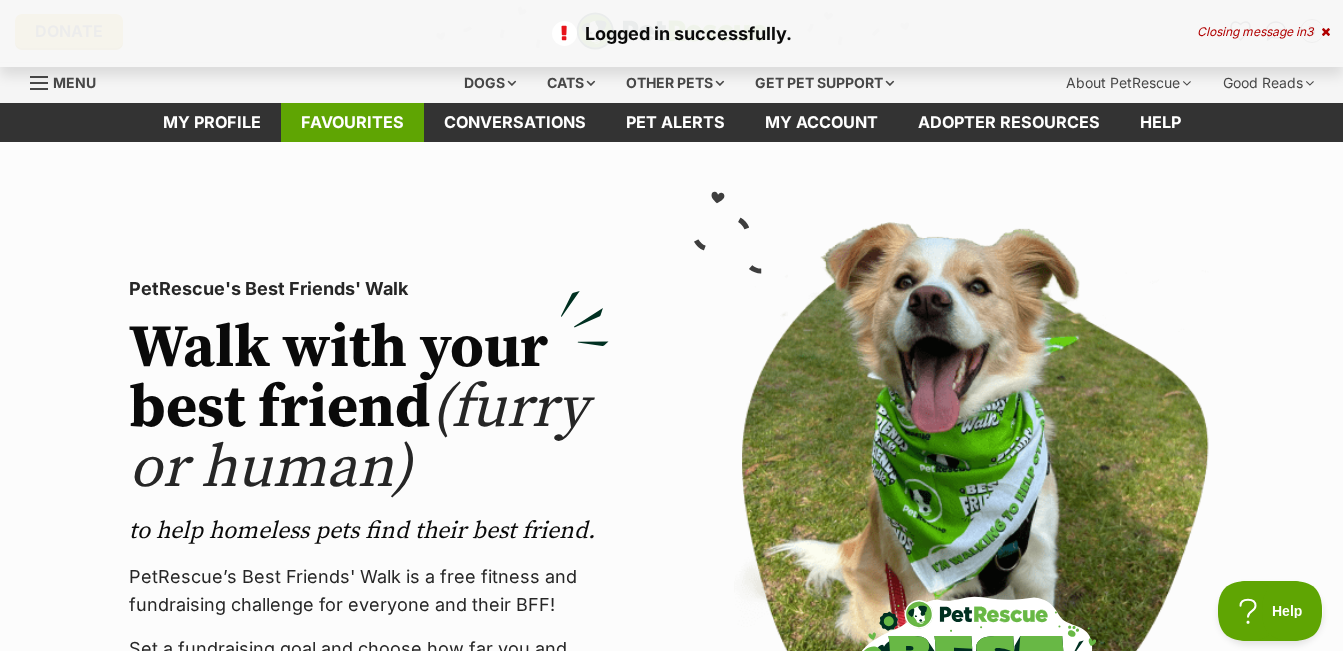 click on "Favourites" at bounding box center (352, 122) 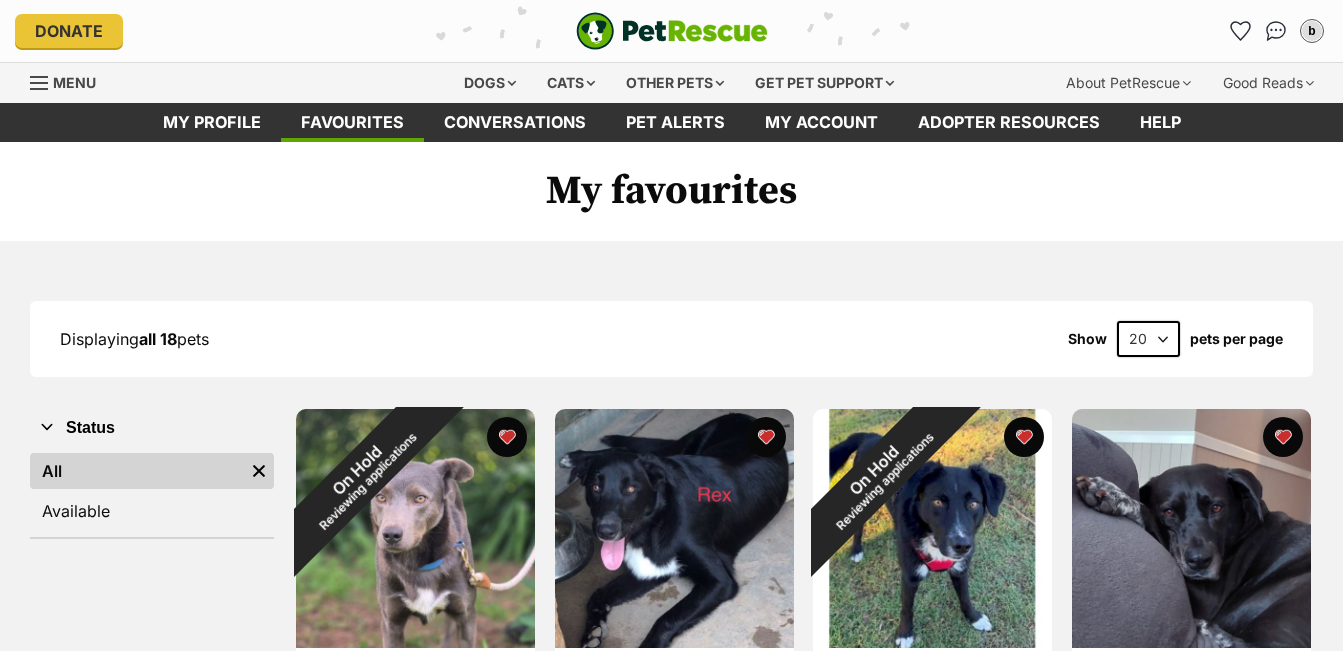 scroll, scrollTop: 0, scrollLeft: 0, axis: both 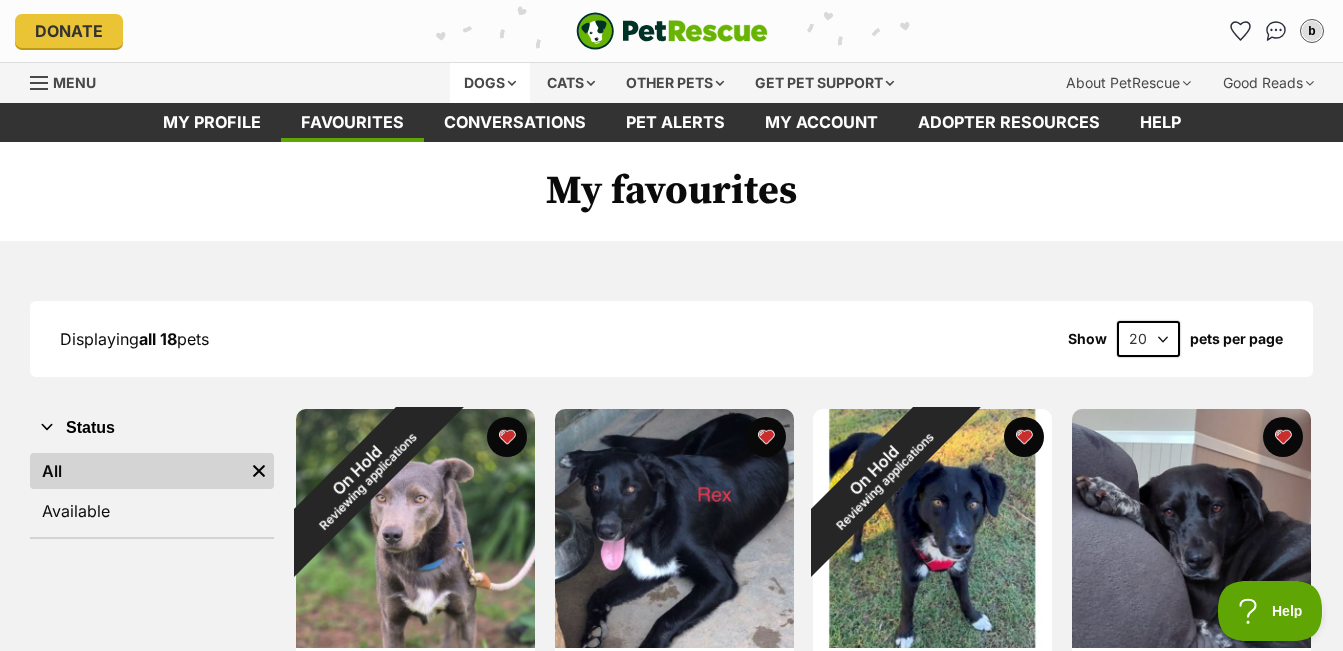 click on "Dogs" at bounding box center (490, 83) 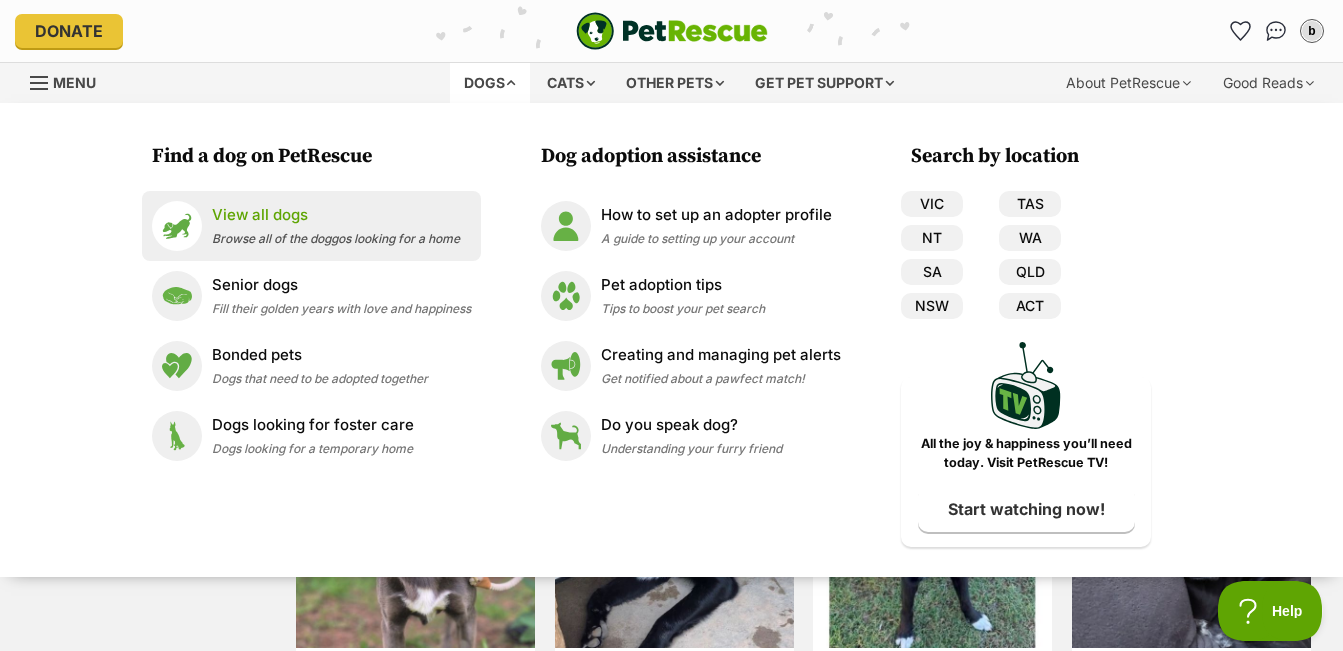 click on "View all dogs
Browse all of the doggos looking for a home" at bounding box center (336, 225) 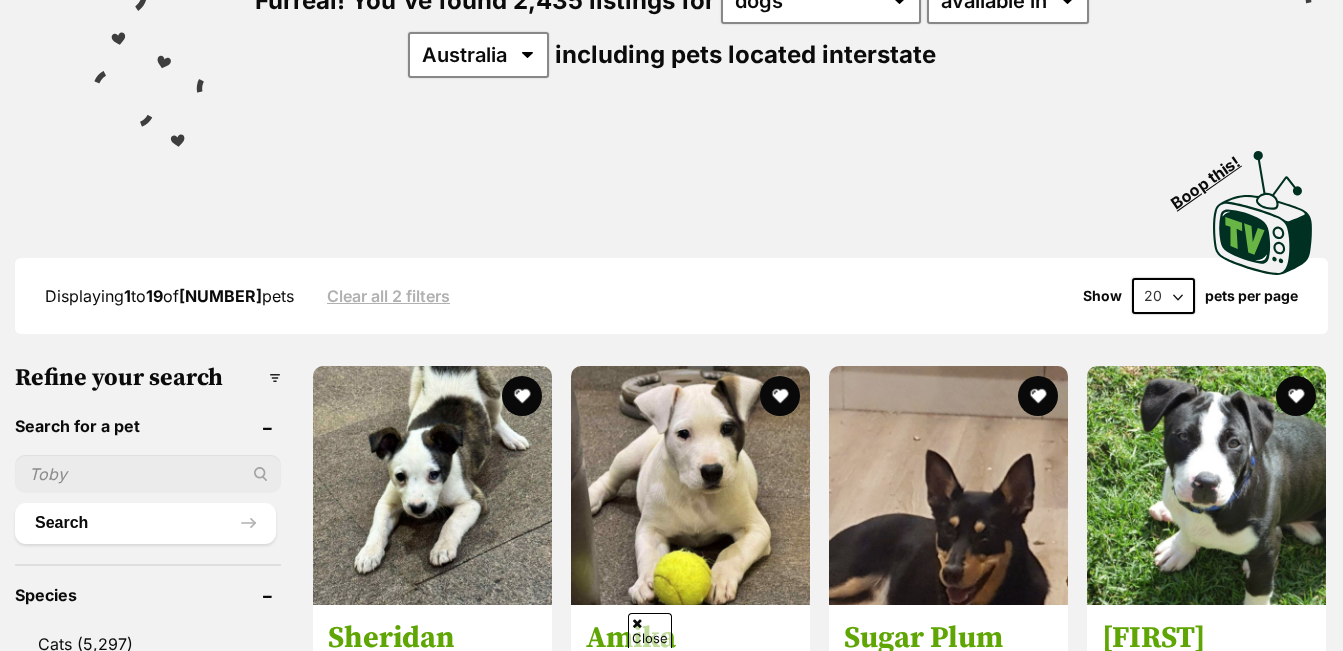 scroll, scrollTop: 300, scrollLeft: 0, axis: vertical 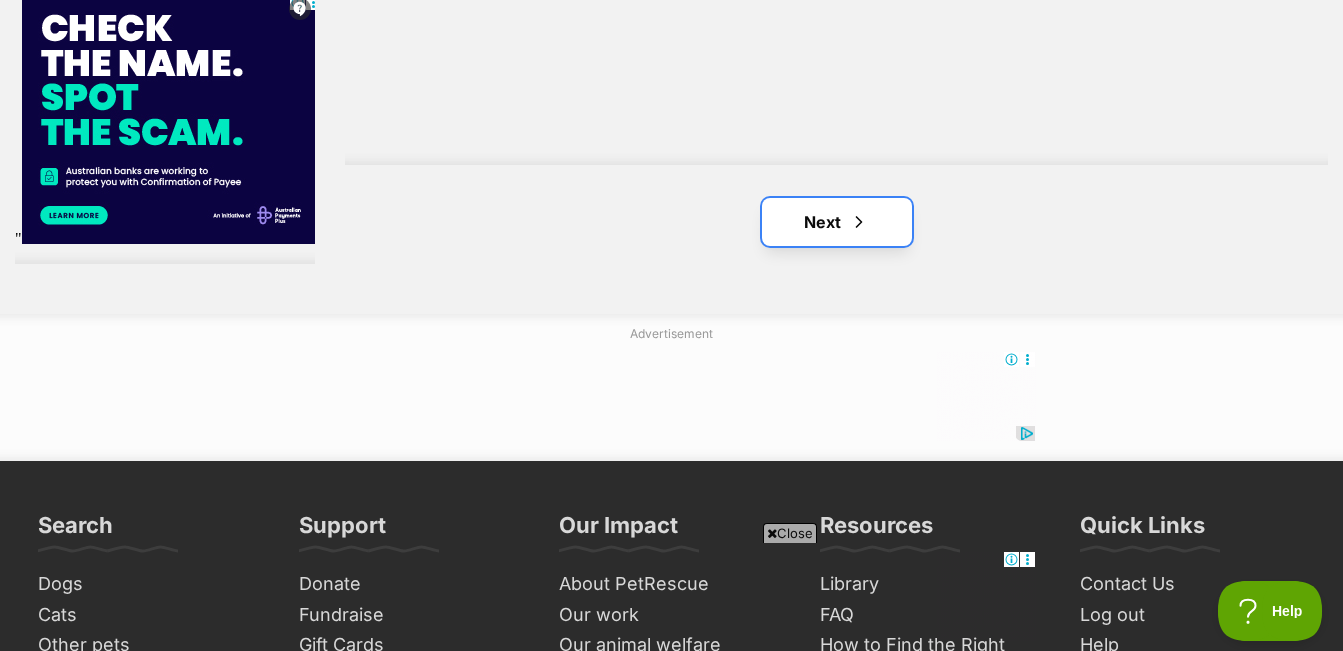 click on "Next" at bounding box center (837, 222) 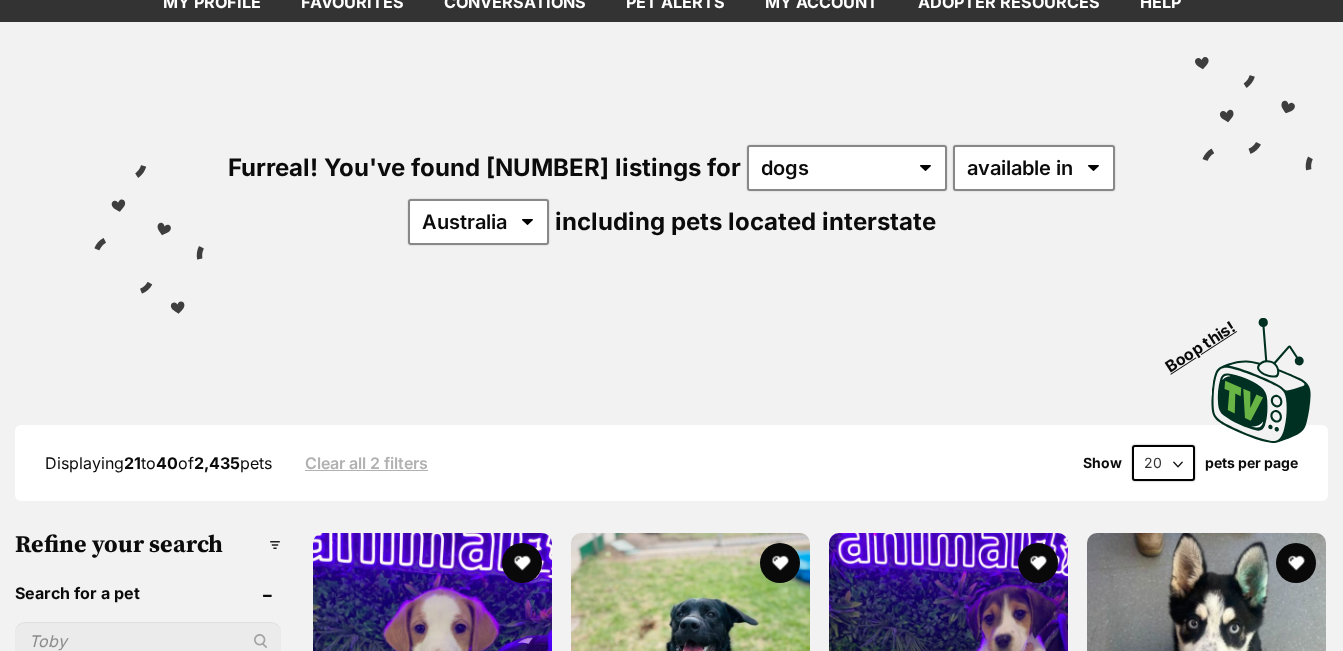 scroll, scrollTop: 0, scrollLeft: 0, axis: both 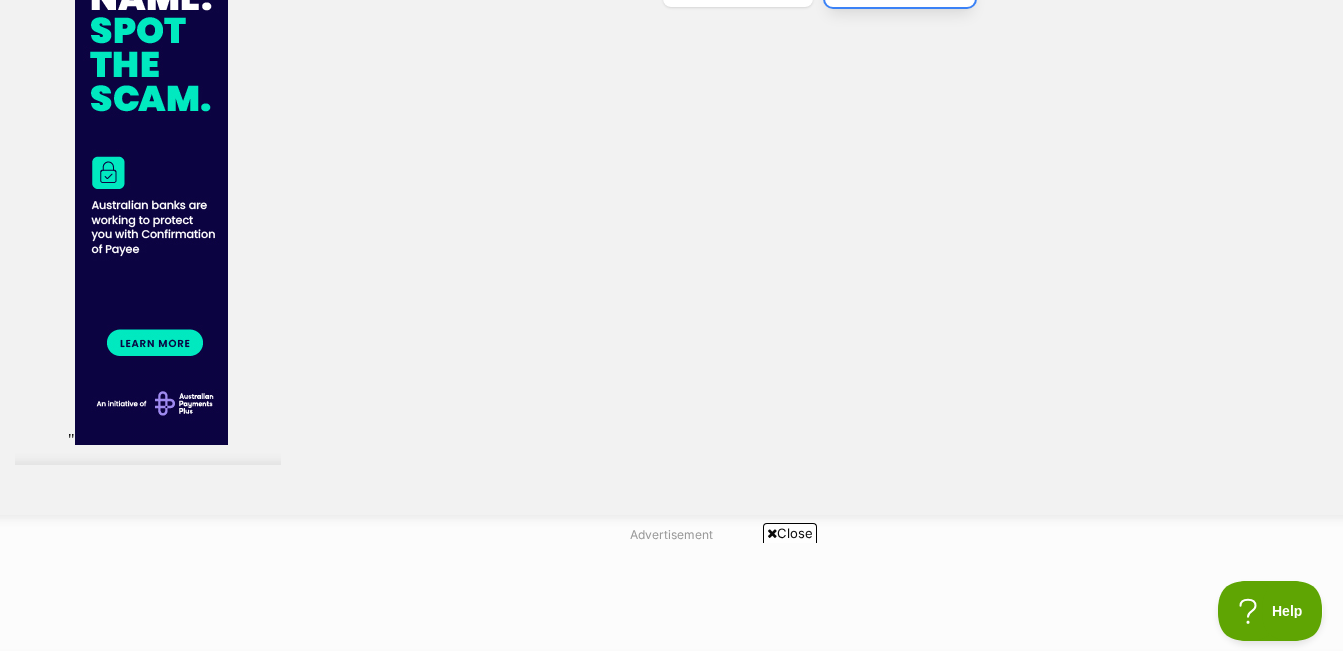 click at bounding box center (923, -17) 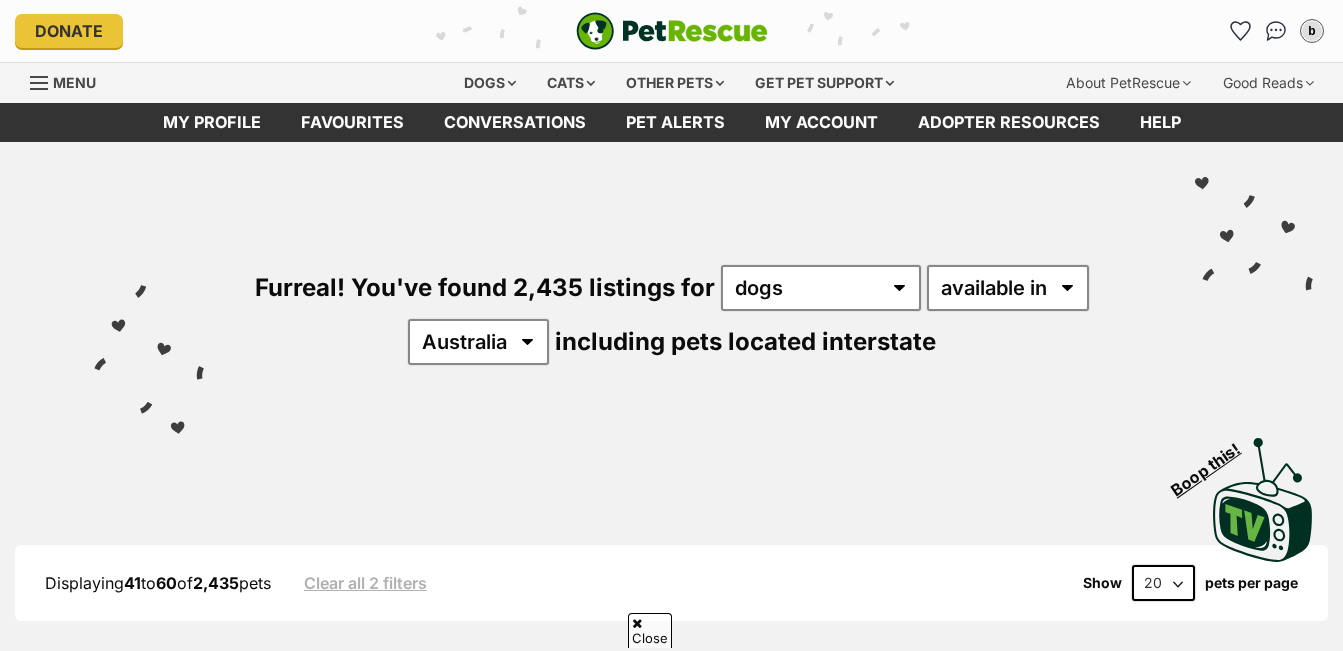 scroll, scrollTop: 600, scrollLeft: 0, axis: vertical 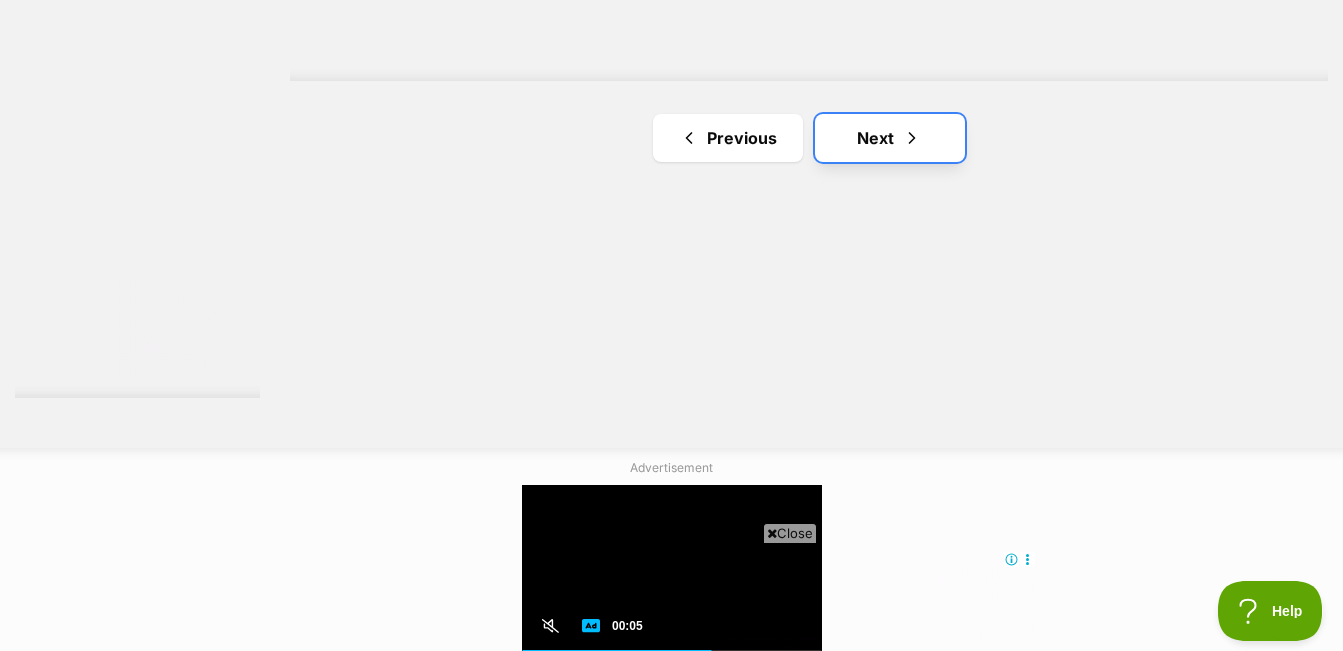 click on "Next" at bounding box center (890, 138) 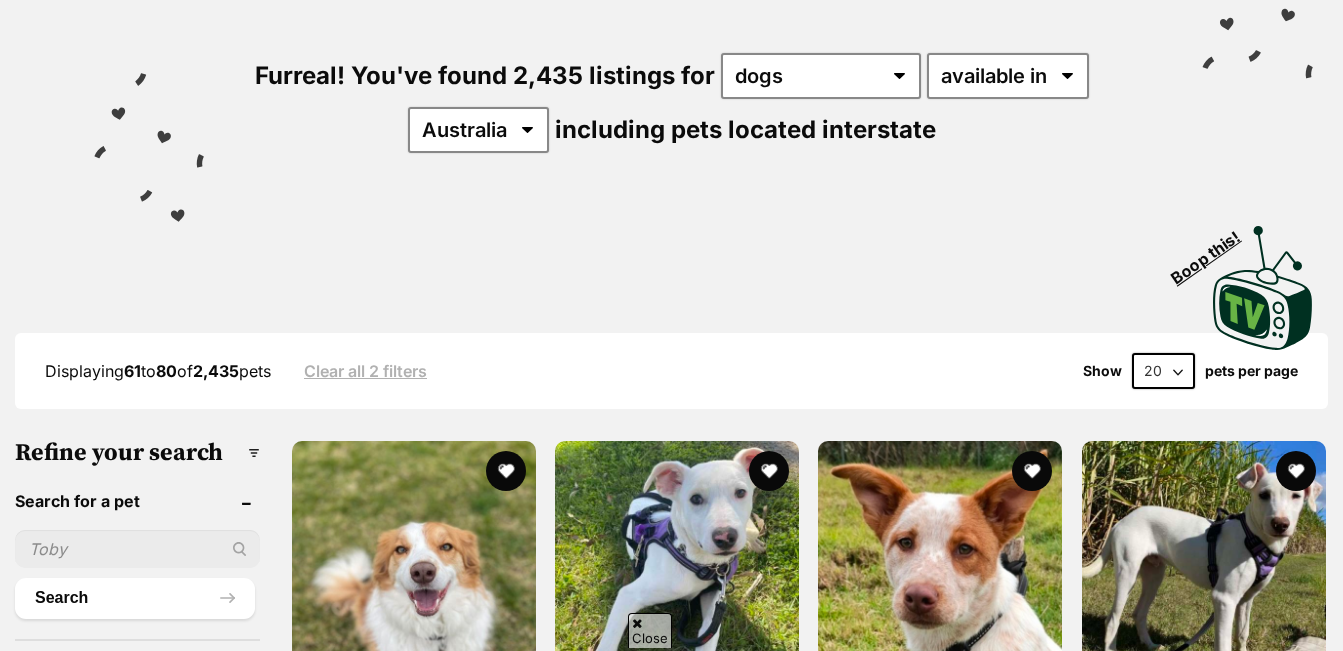 scroll, scrollTop: 500, scrollLeft: 0, axis: vertical 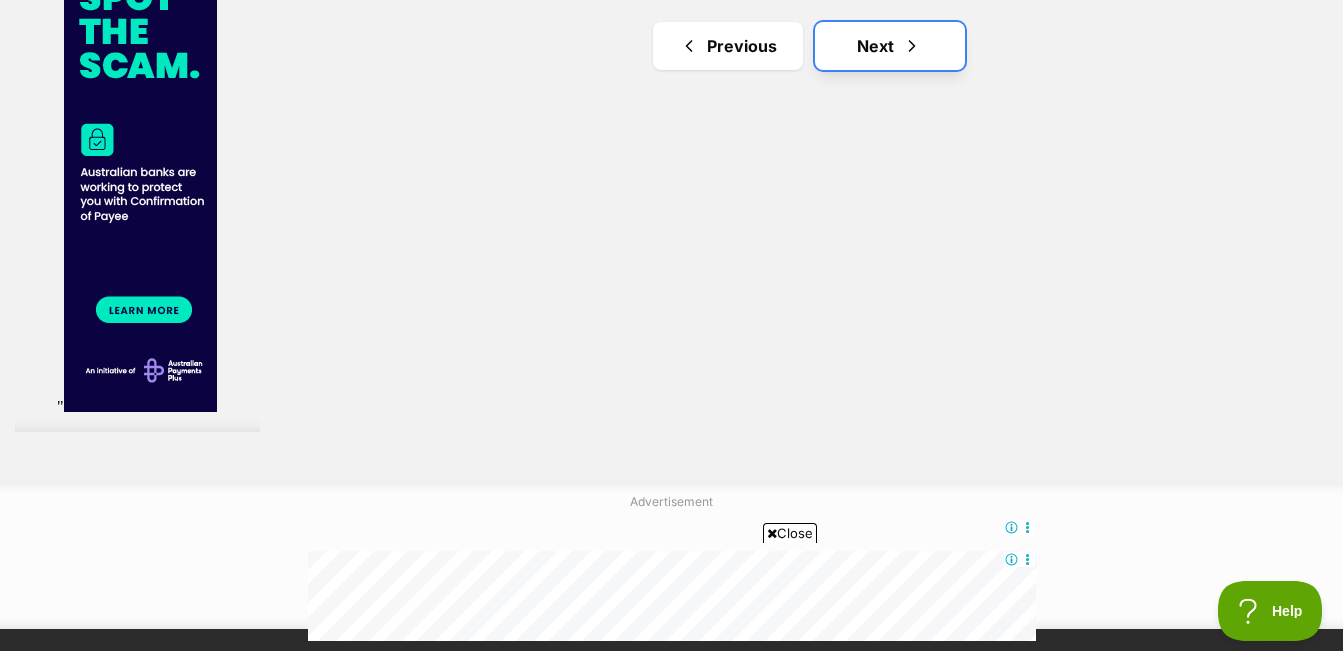 click on "Next" at bounding box center [890, 46] 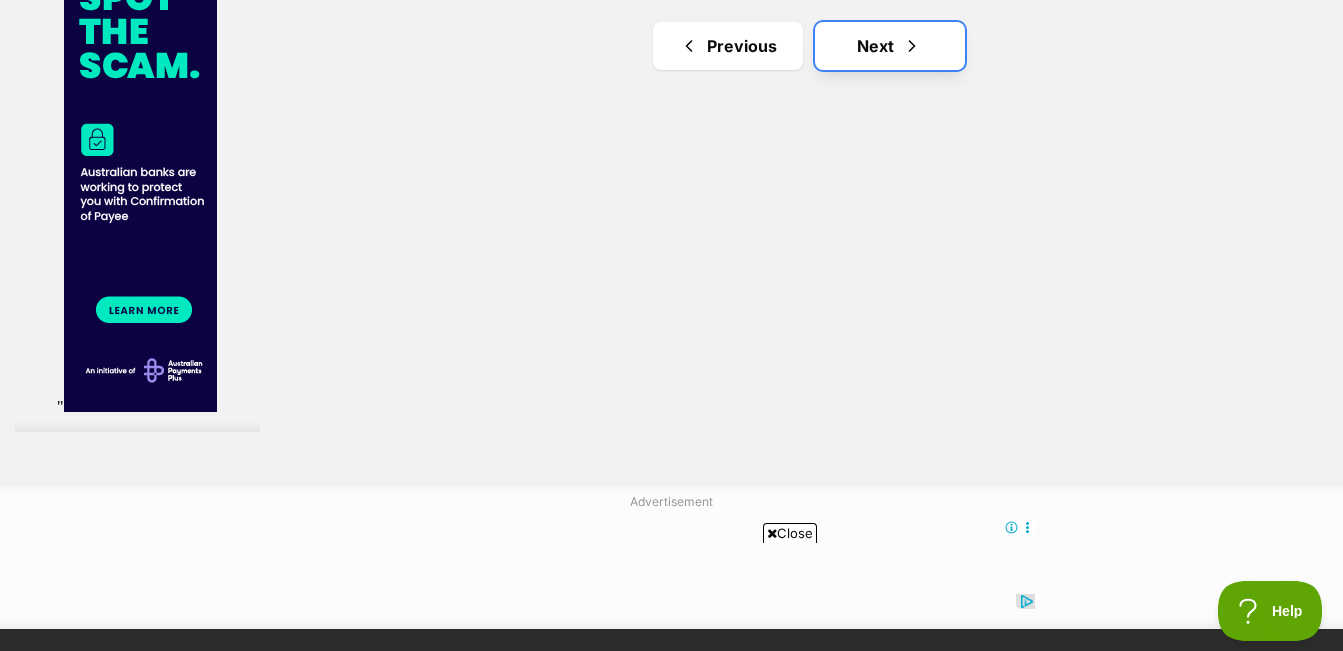 scroll, scrollTop: 0, scrollLeft: 0, axis: both 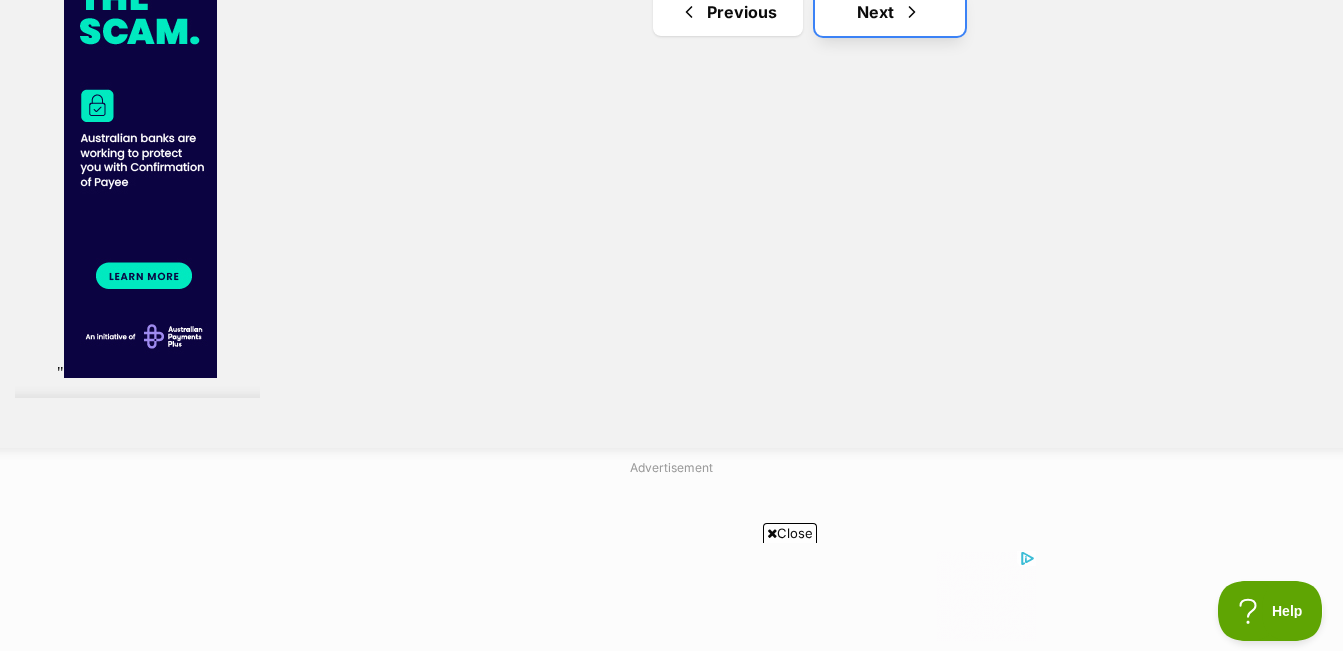 click on "Next" at bounding box center [890, 12] 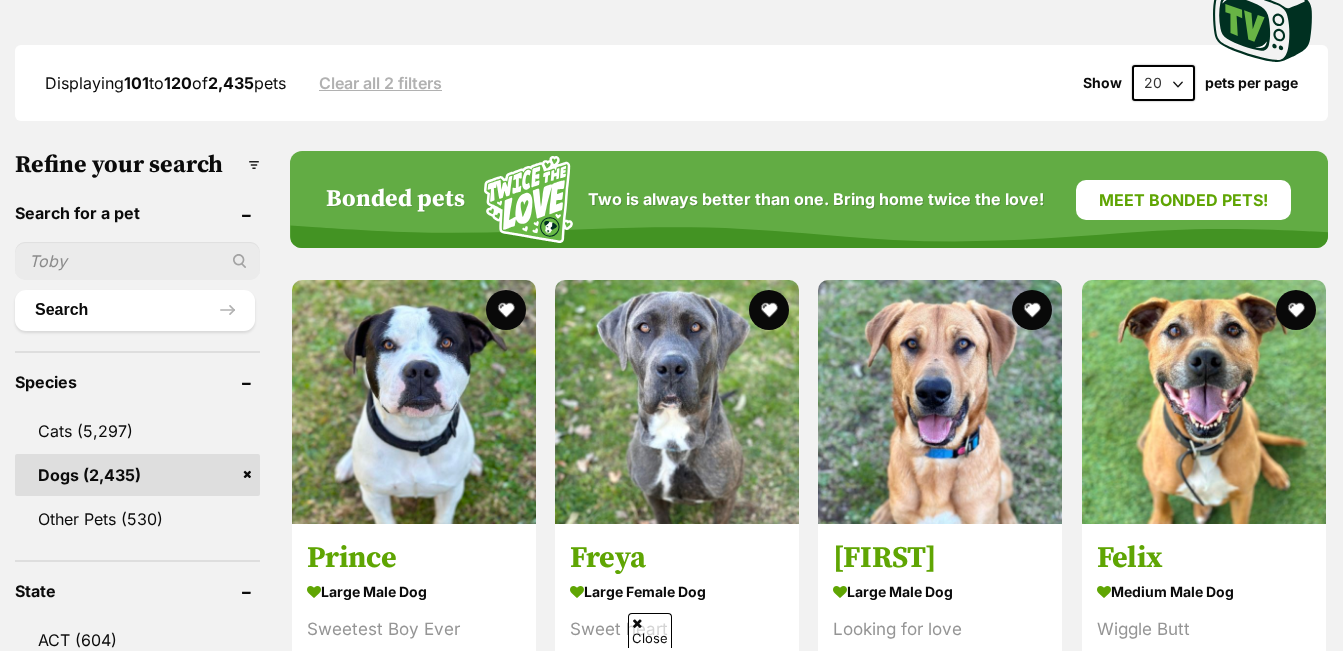 scroll, scrollTop: 500, scrollLeft: 0, axis: vertical 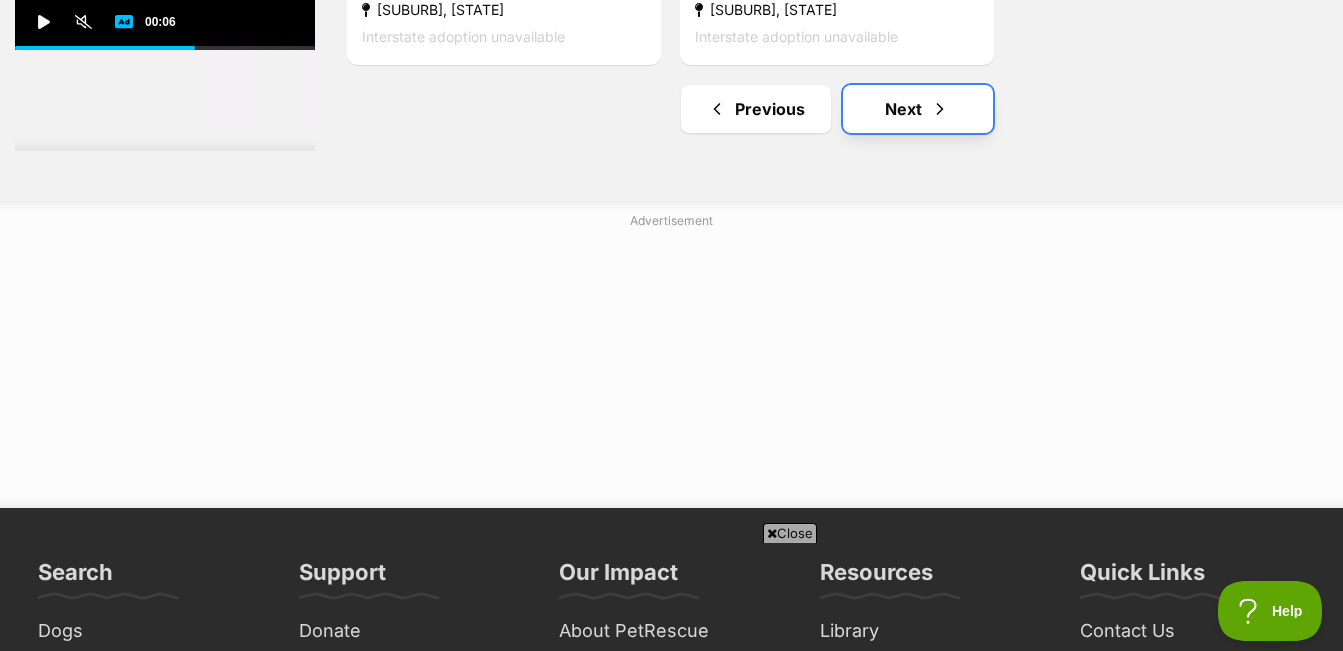 click on "Next" at bounding box center (918, 109) 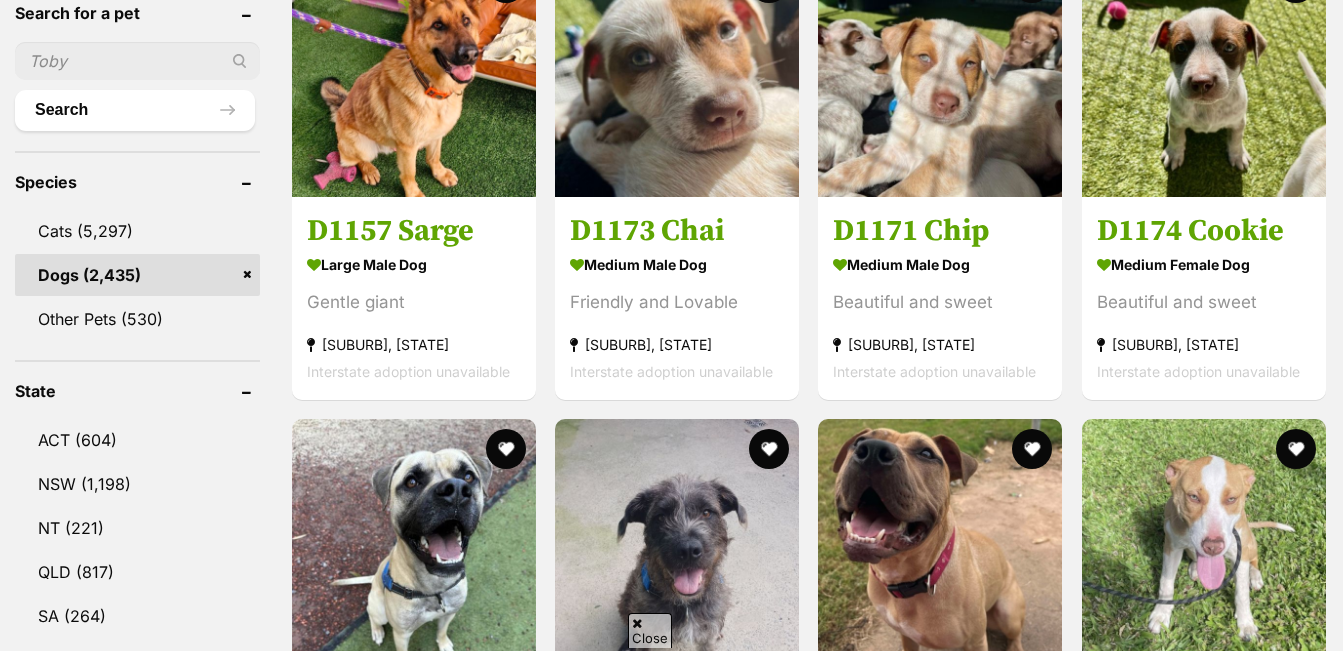 scroll, scrollTop: 700, scrollLeft: 0, axis: vertical 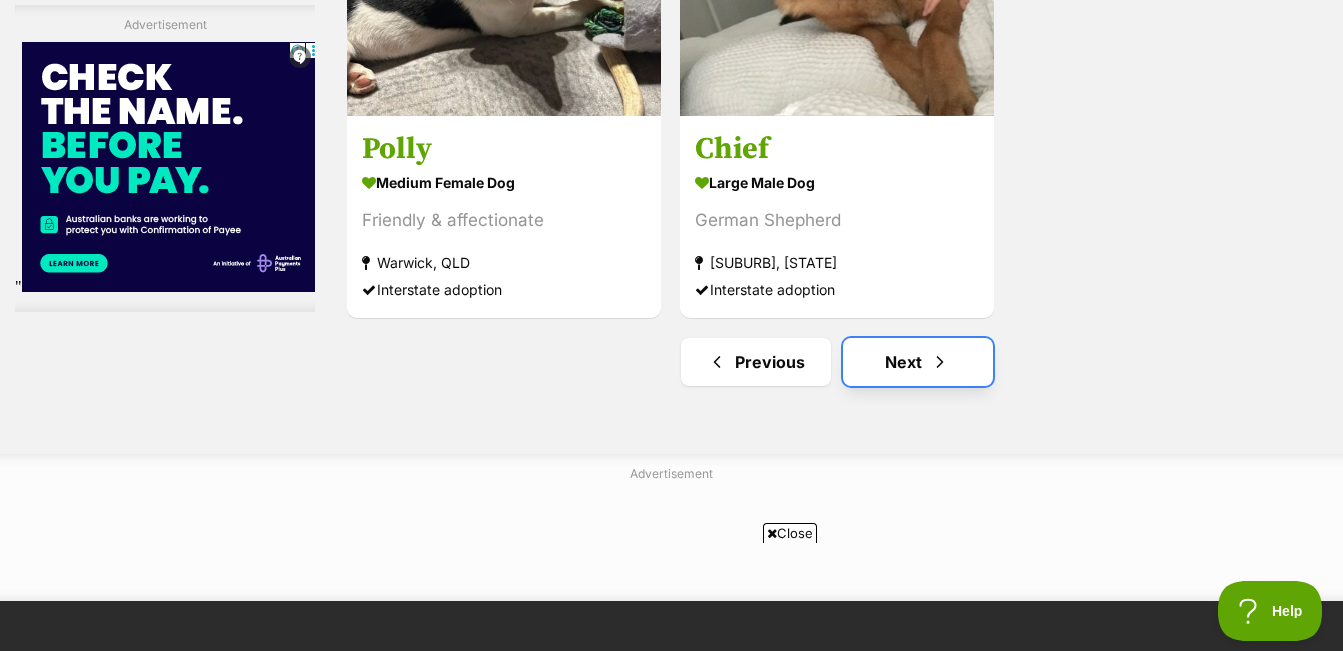 click on "Next" at bounding box center [918, 362] 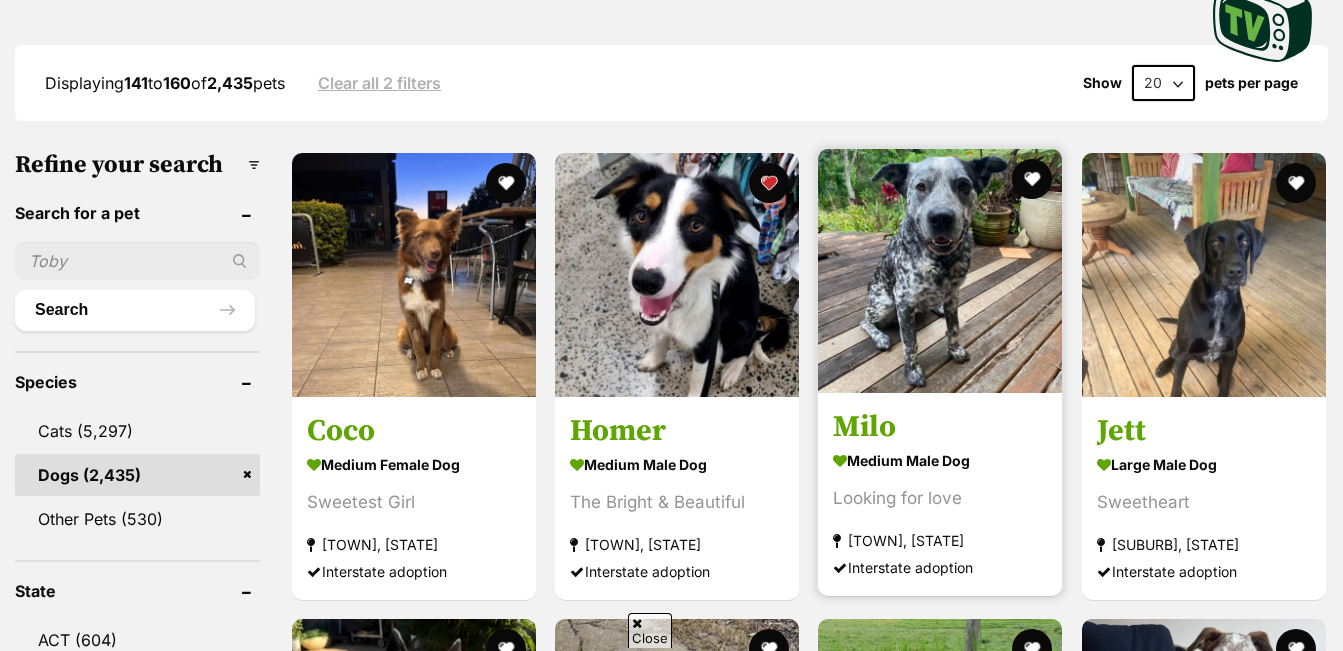 scroll, scrollTop: 500, scrollLeft: 0, axis: vertical 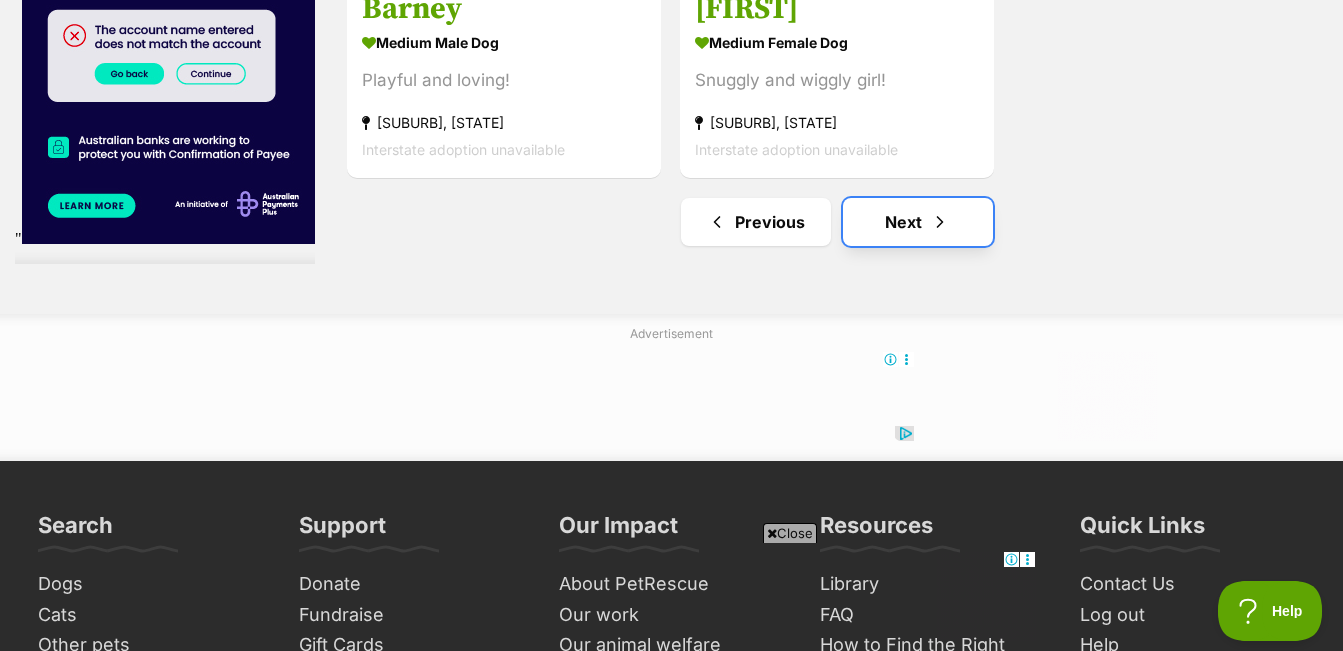 click on "Next" at bounding box center (918, 222) 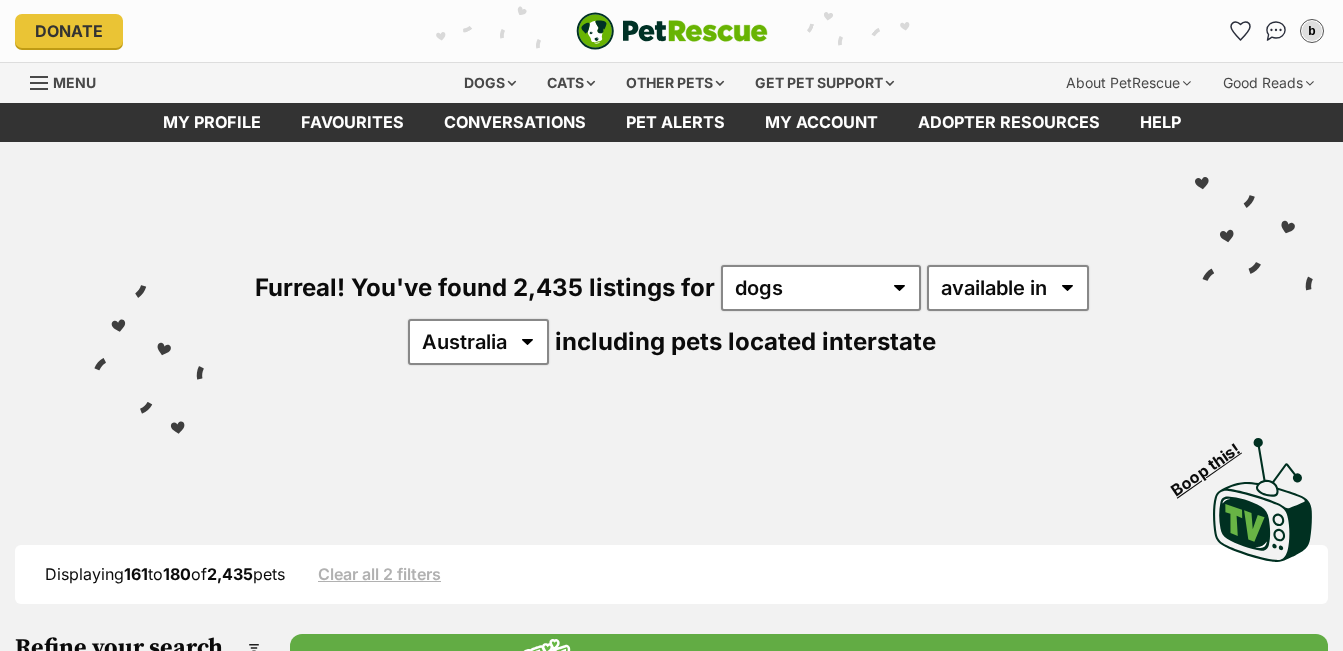 scroll, scrollTop: 0, scrollLeft: 0, axis: both 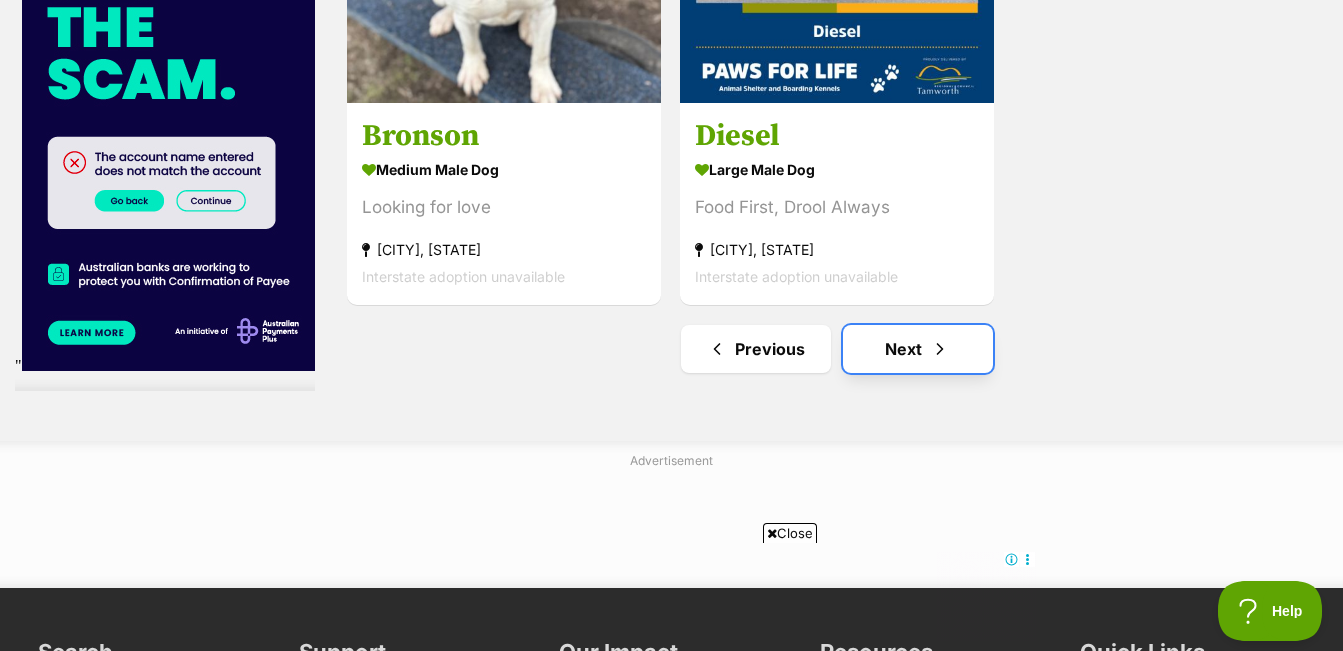 click at bounding box center [940, 349] 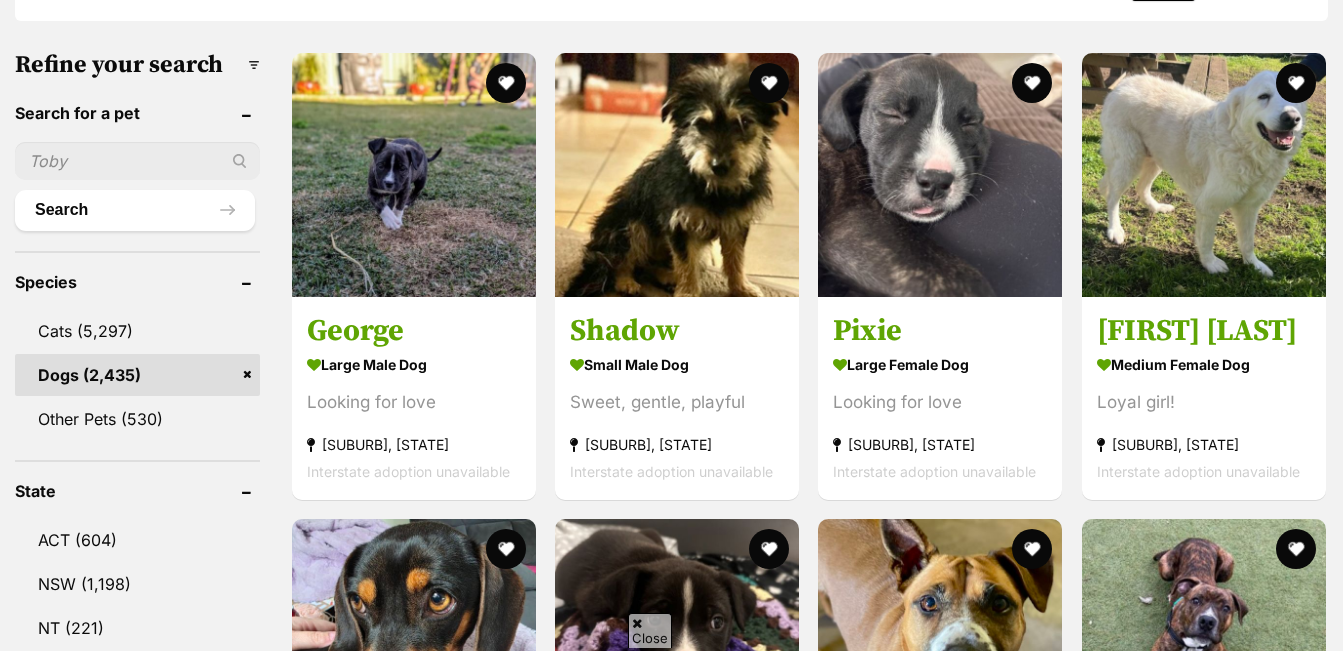 scroll, scrollTop: 600, scrollLeft: 0, axis: vertical 